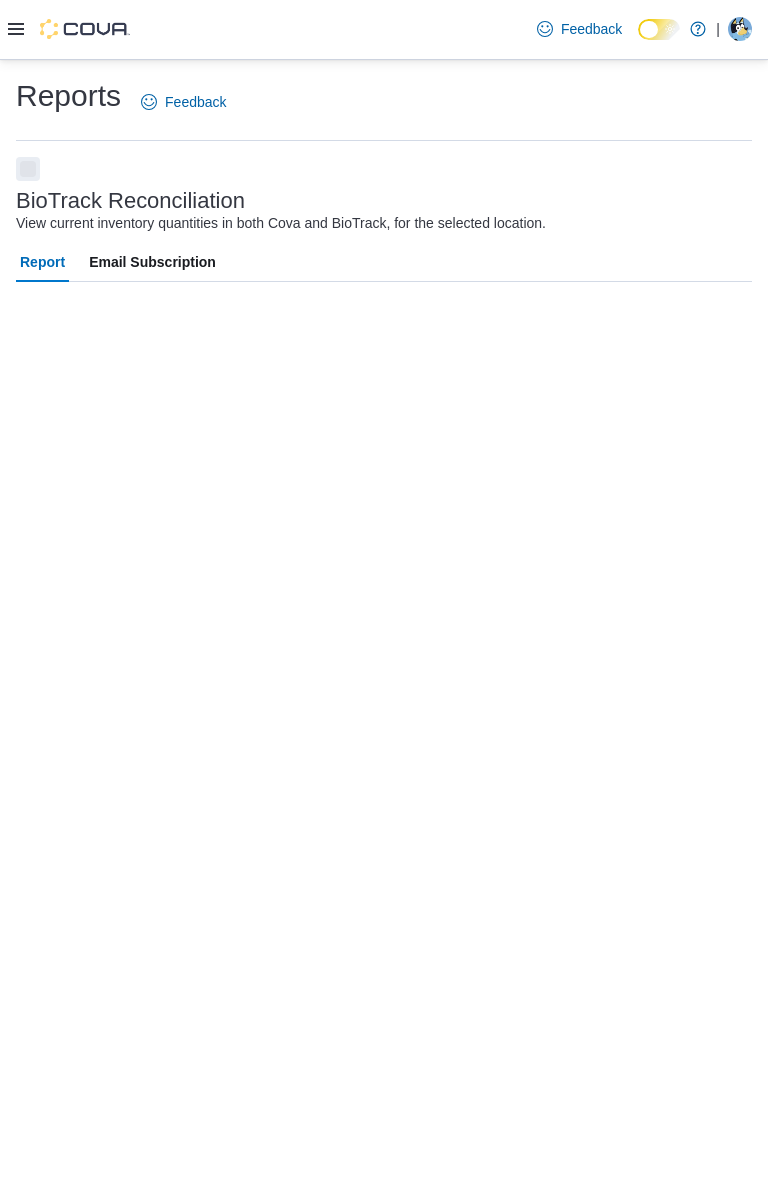 scroll, scrollTop: 0, scrollLeft: 0, axis: both 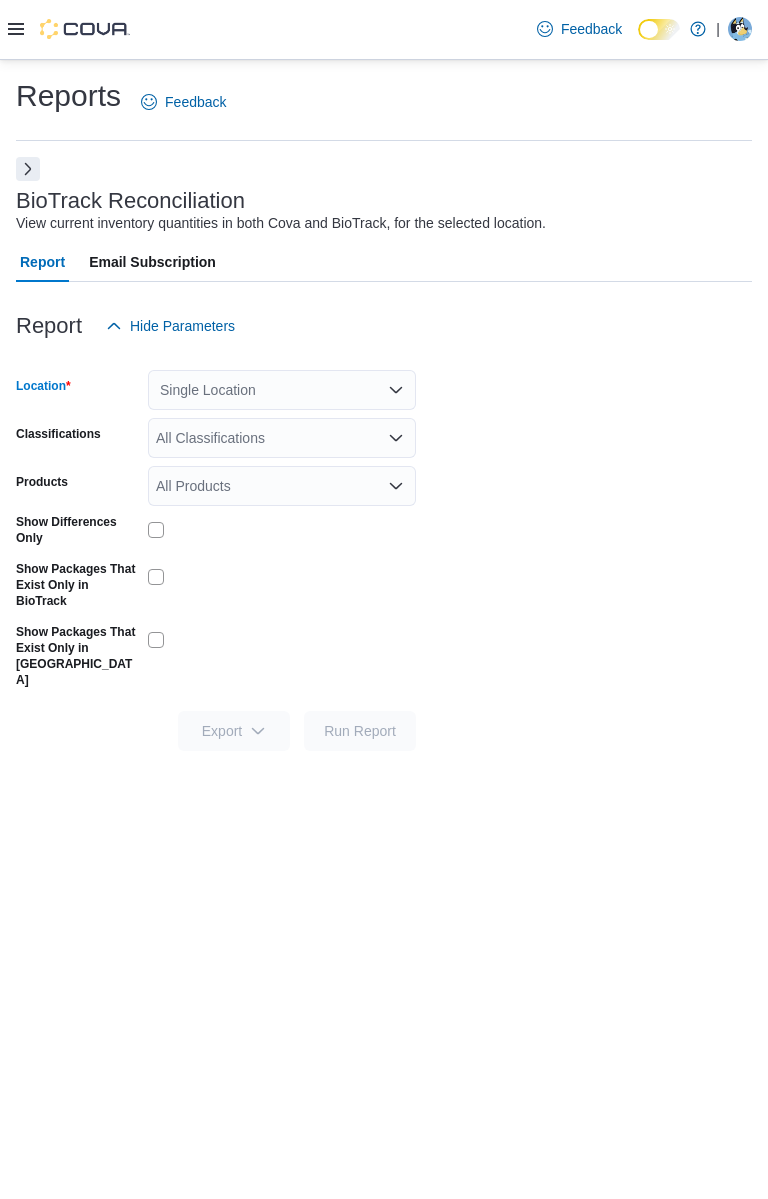 click on "Single Location" at bounding box center [282, 390] 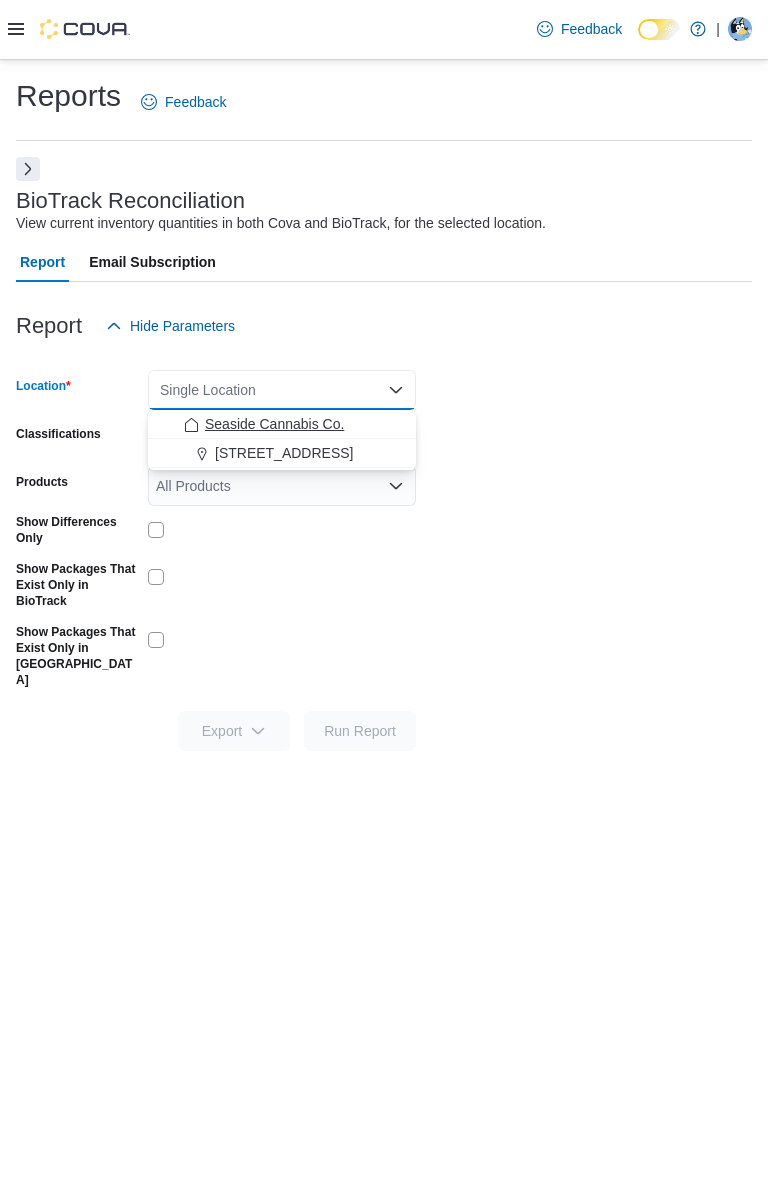 click on "Seaside Cannabis Co." at bounding box center [282, 424] 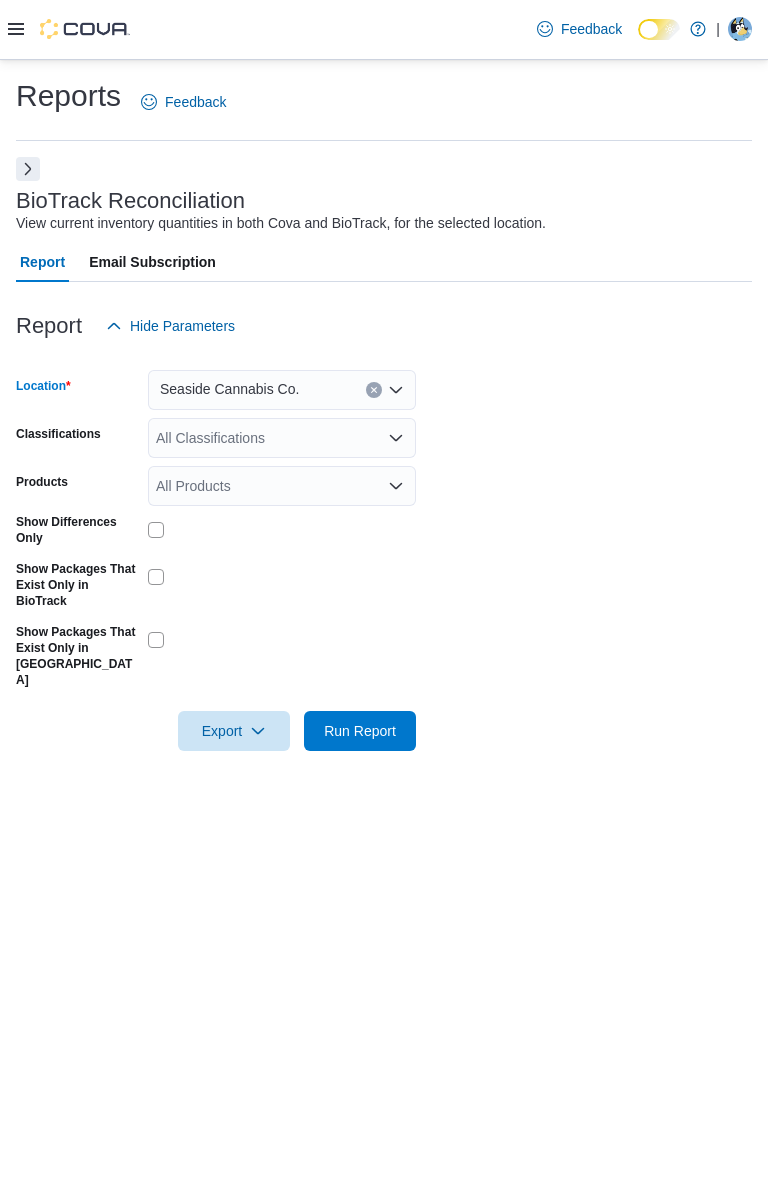 click on "Email Subscription" at bounding box center (152, 262) 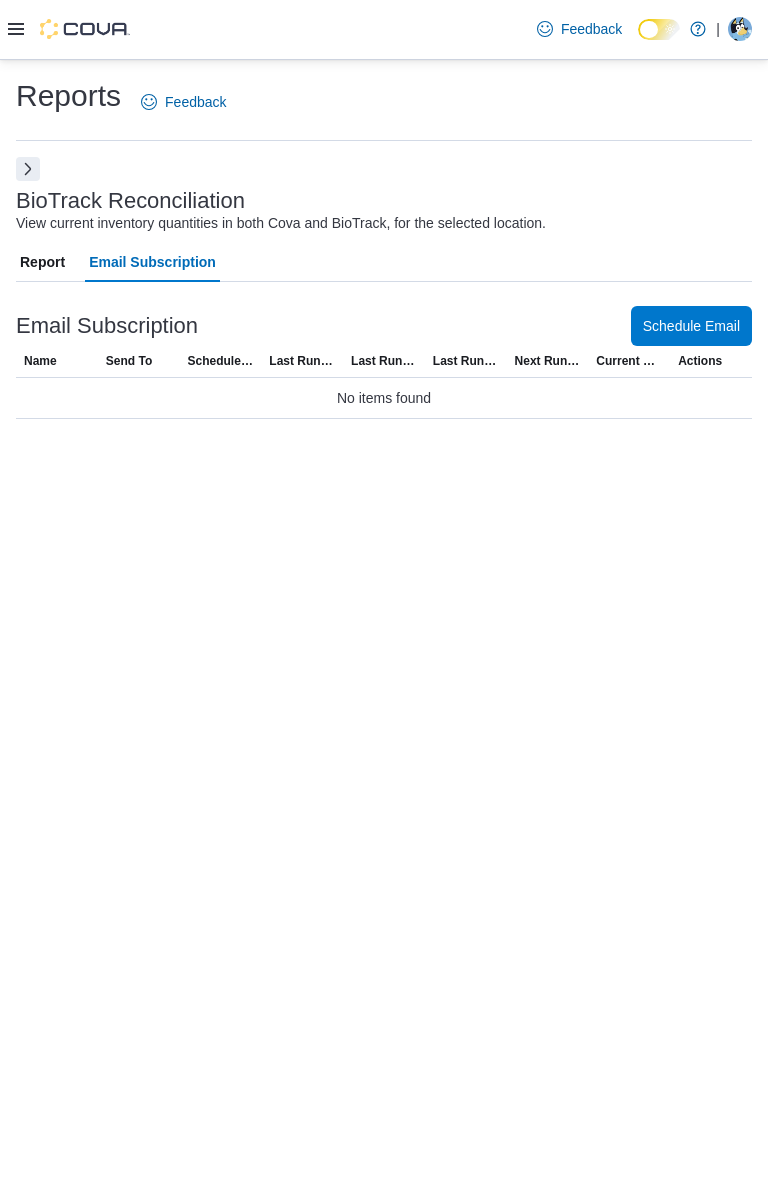 click on "Report" at bounding box center [42, 262] 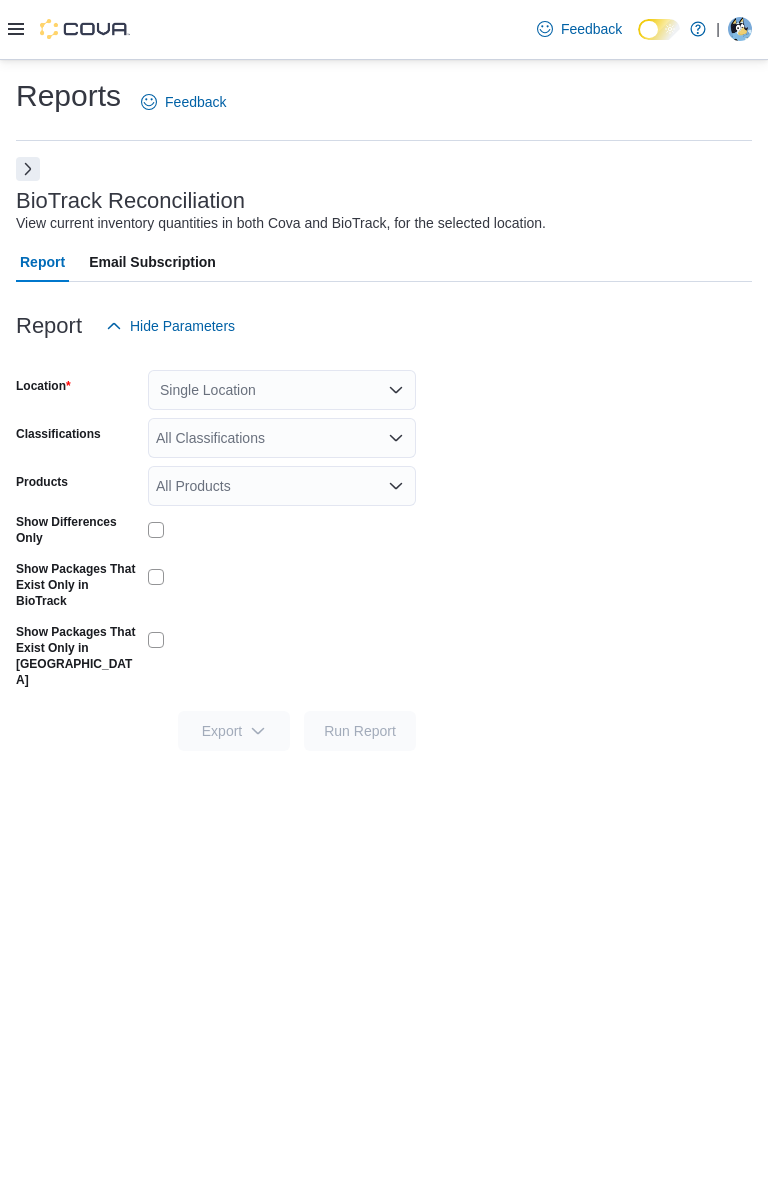 click on "Email Subscription" at bounding box center [152, 262] 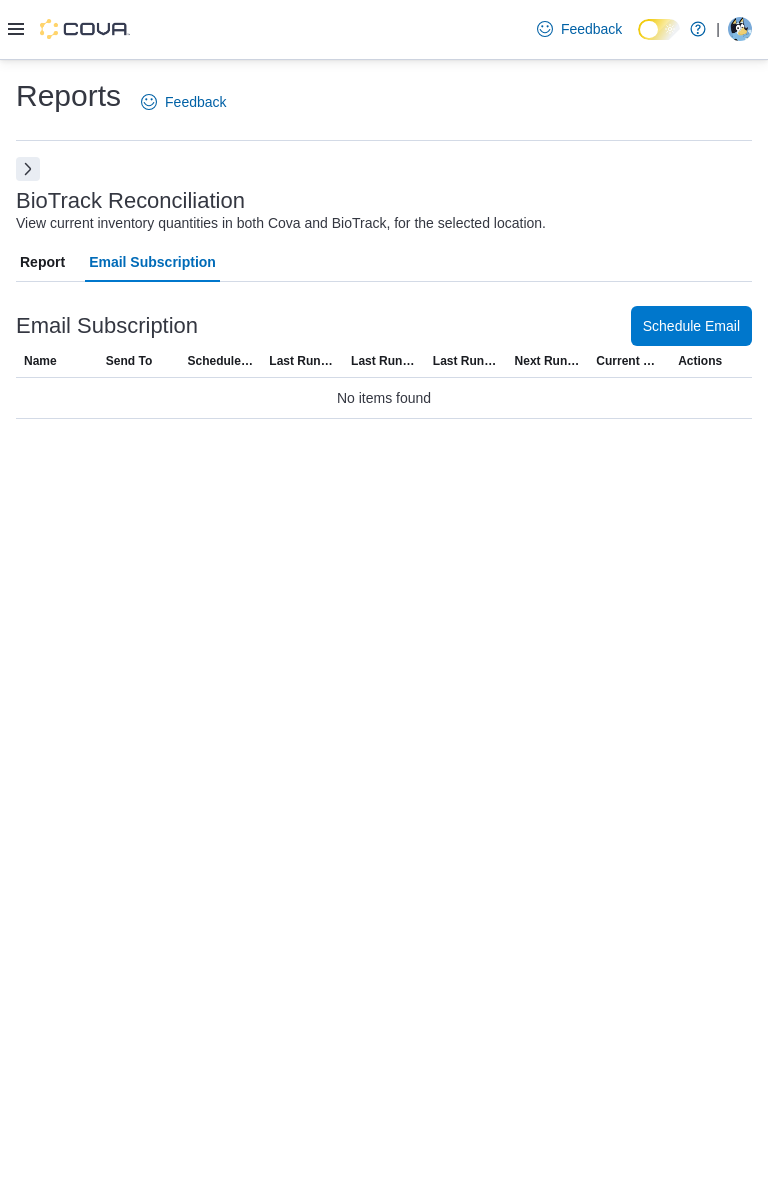 click on "Report" at bounding box center [42, 262] 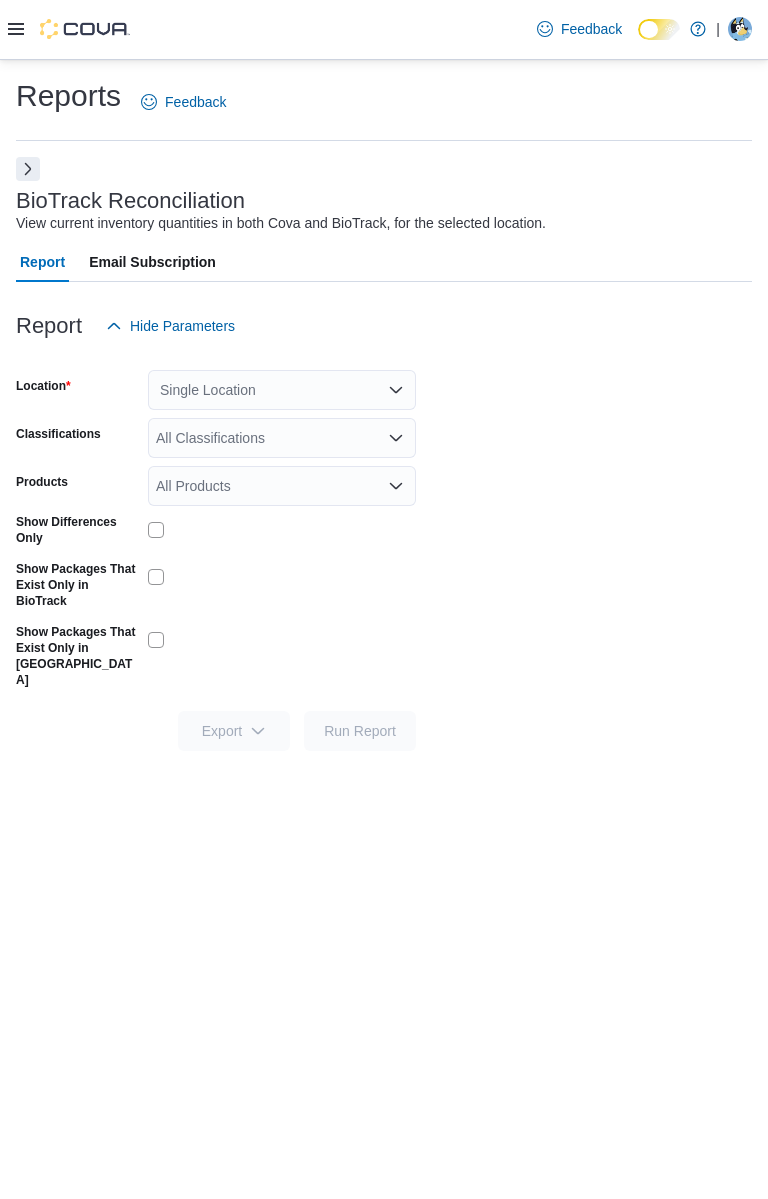 click 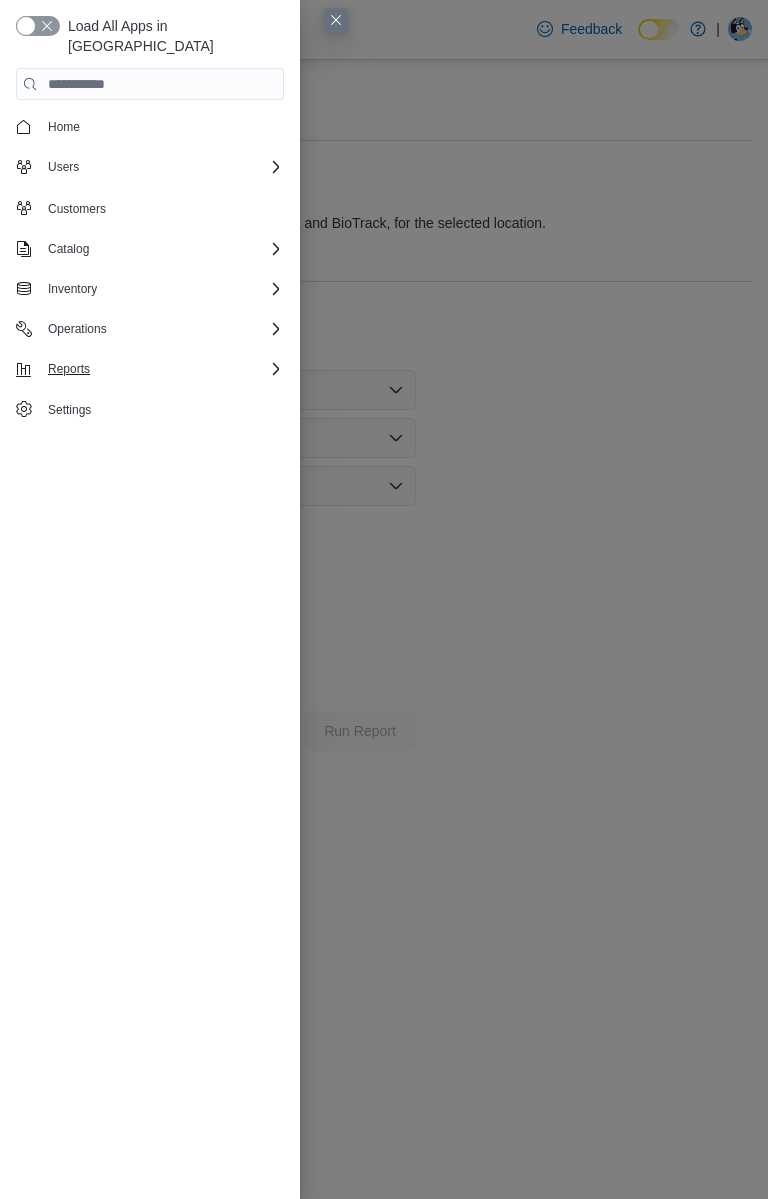 click on "Reports" at bounding box center (162, 369) 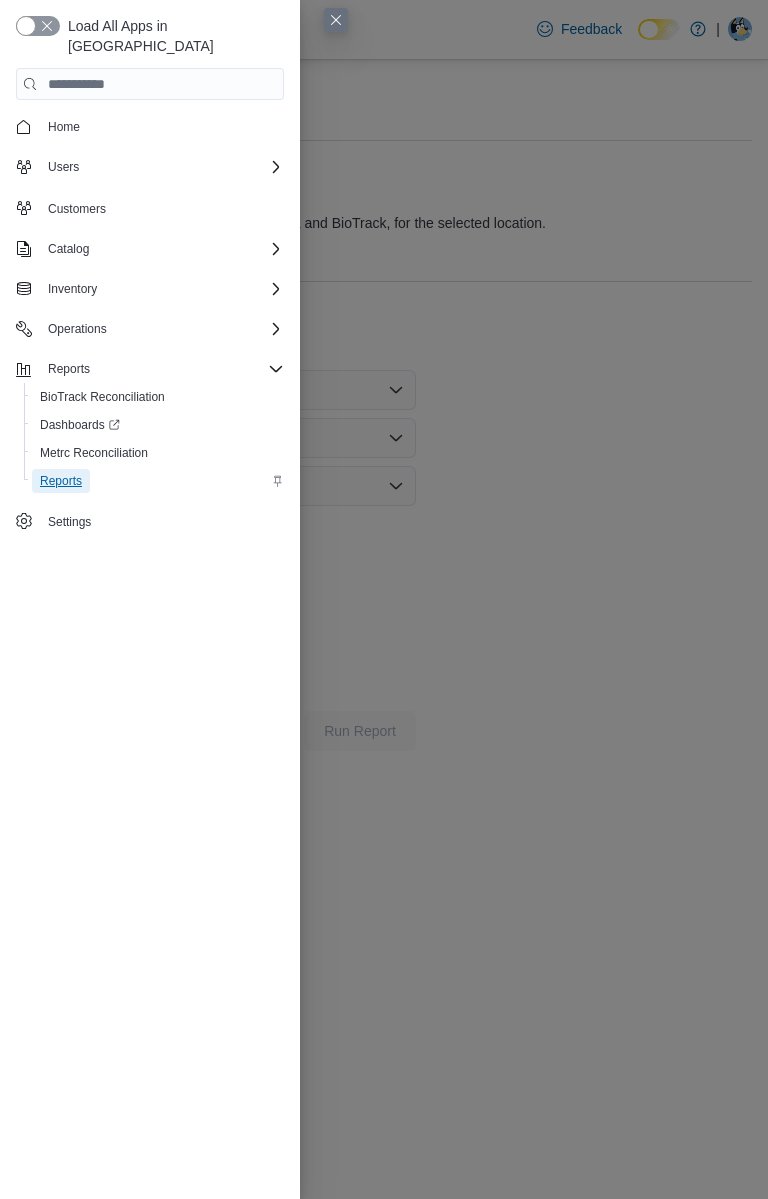 click on "Reports" at bounding box center [61, 481] 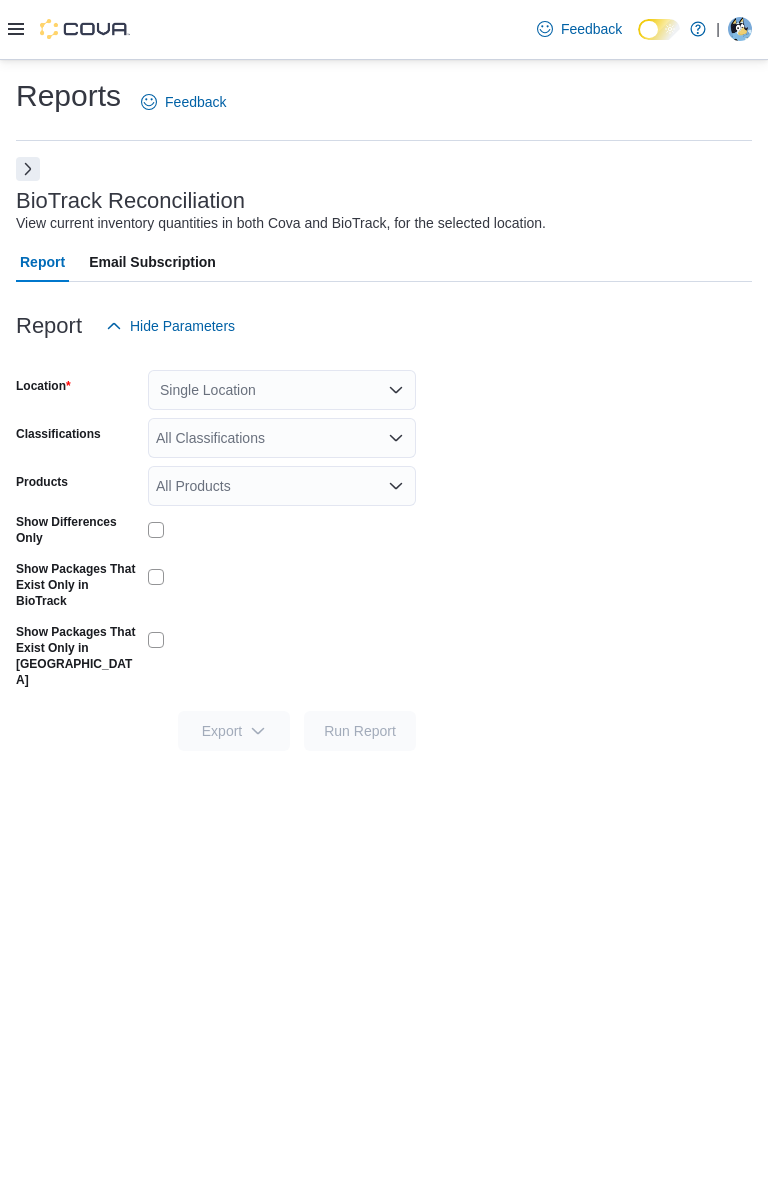 click on "Report" at bounding box center (42, 262) 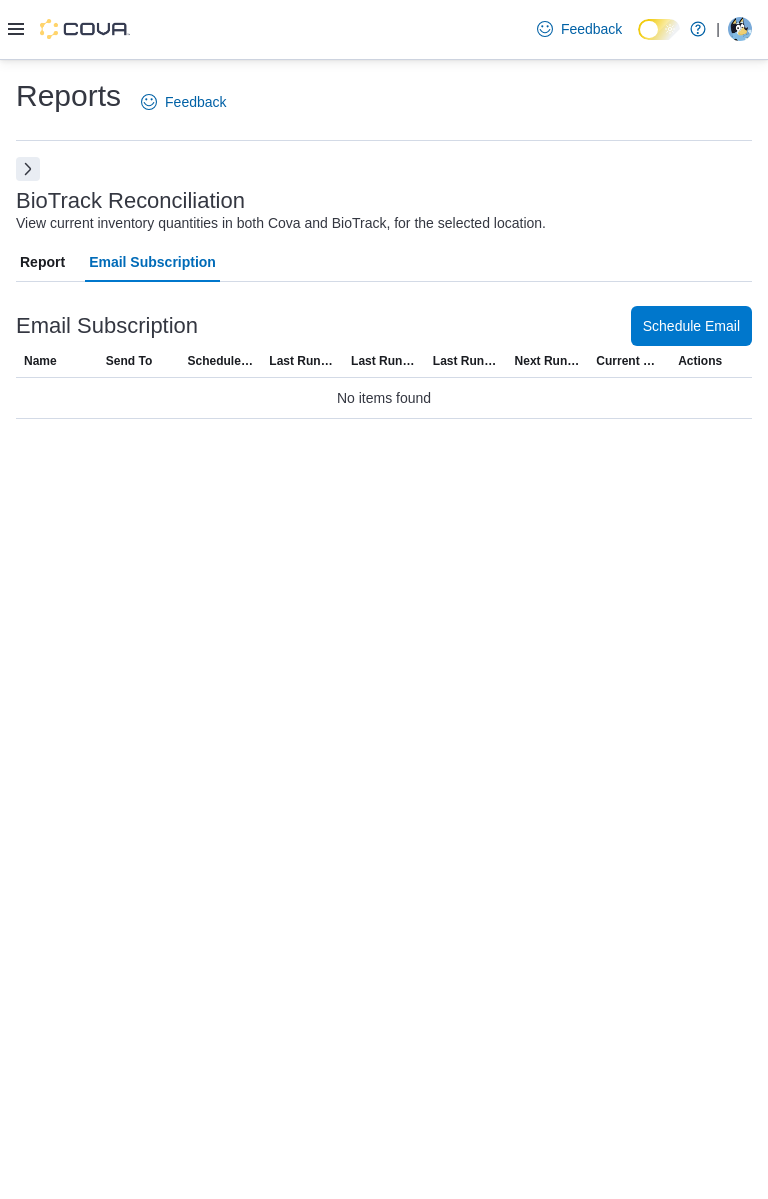 click on "Report" at bounding box center (42, 262) 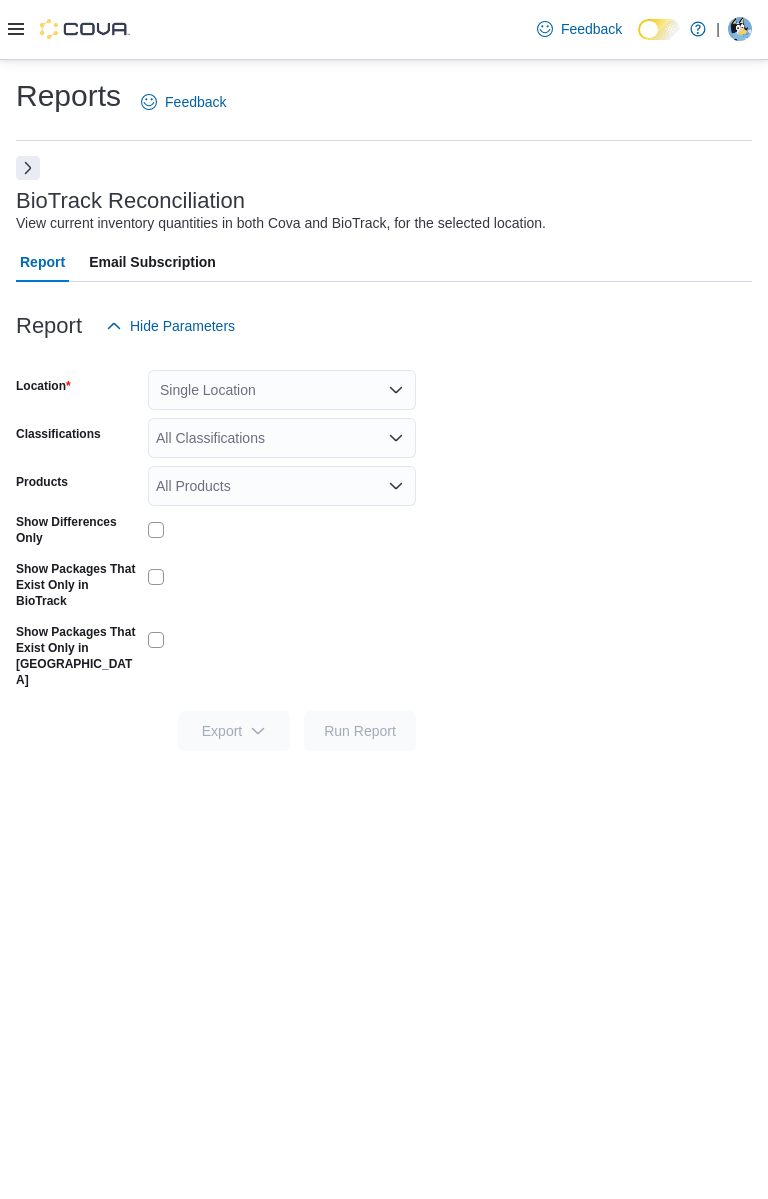 click at bounding box center (28, 168) 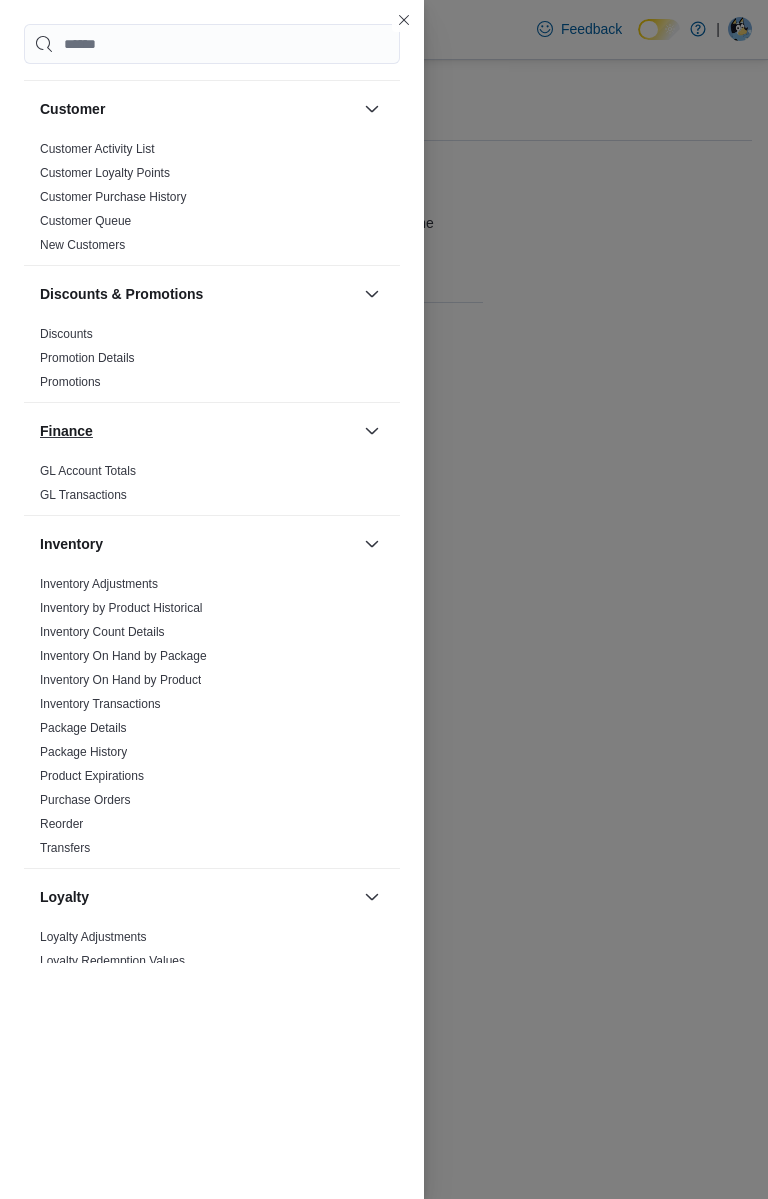 scroll, scrollTop: 0, scrollLeft: 0, axis: both 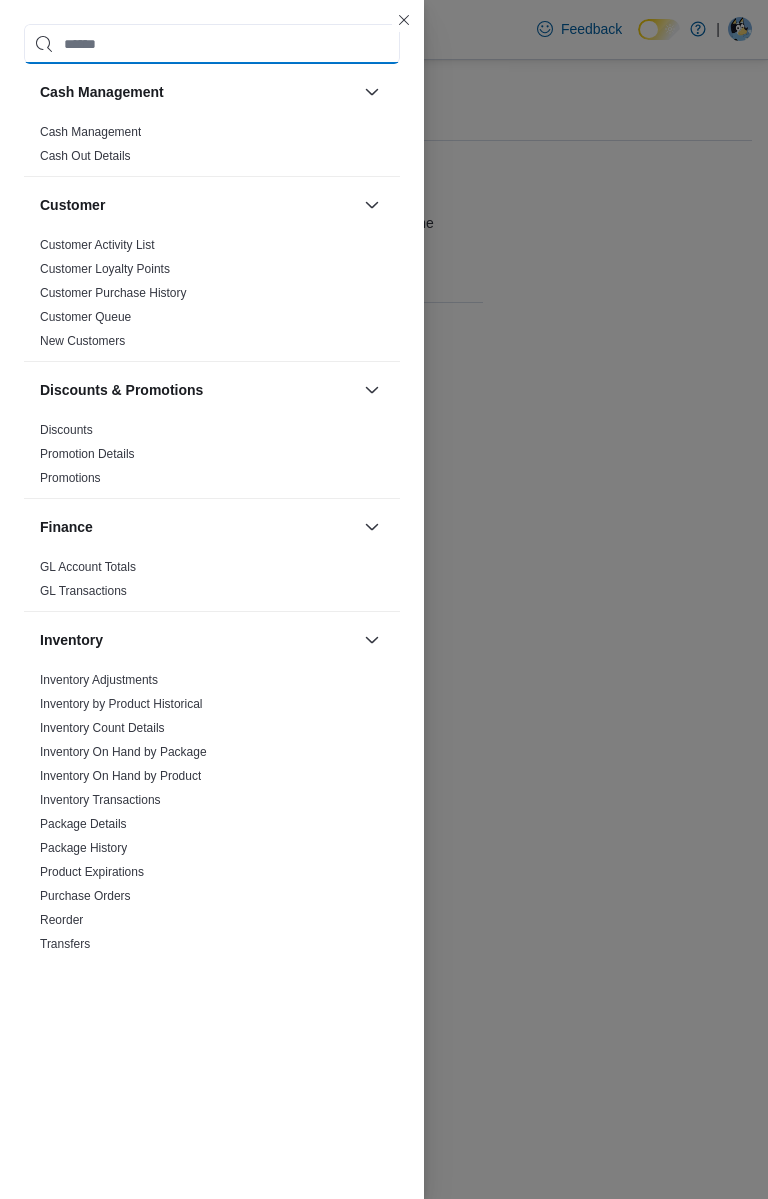 click at bounding box center (212, 44) 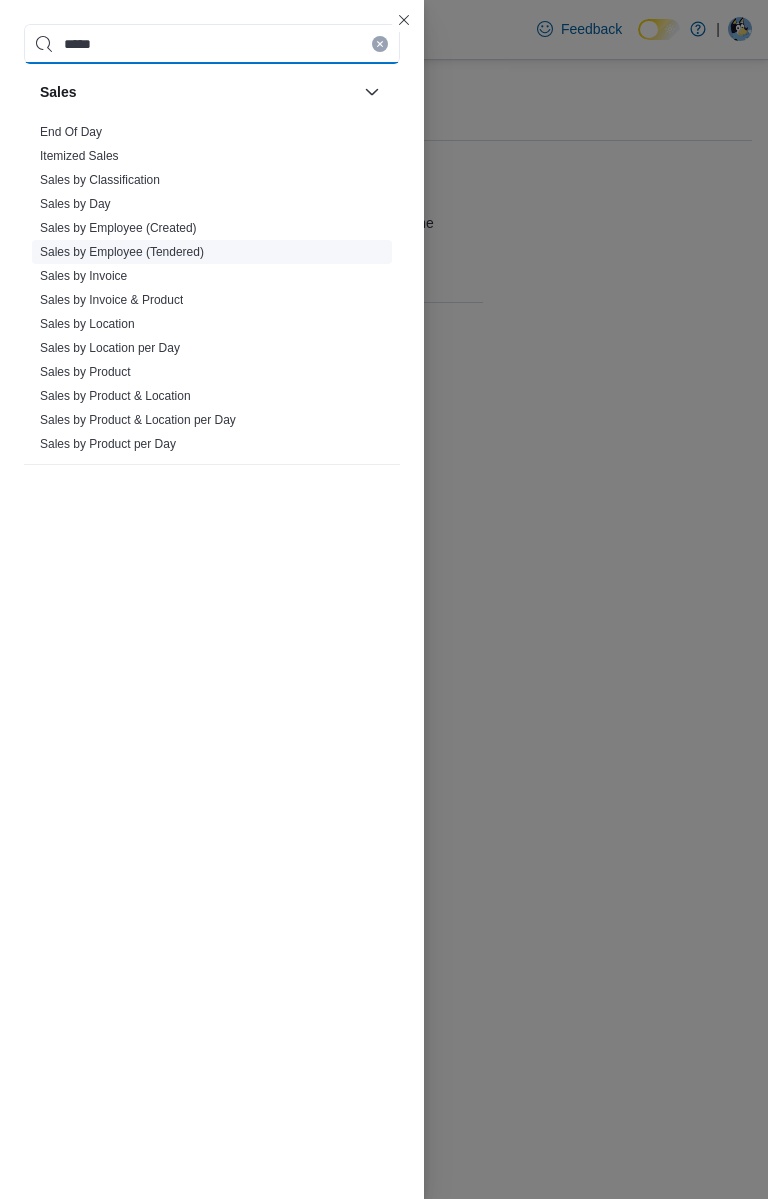 type on "*****" 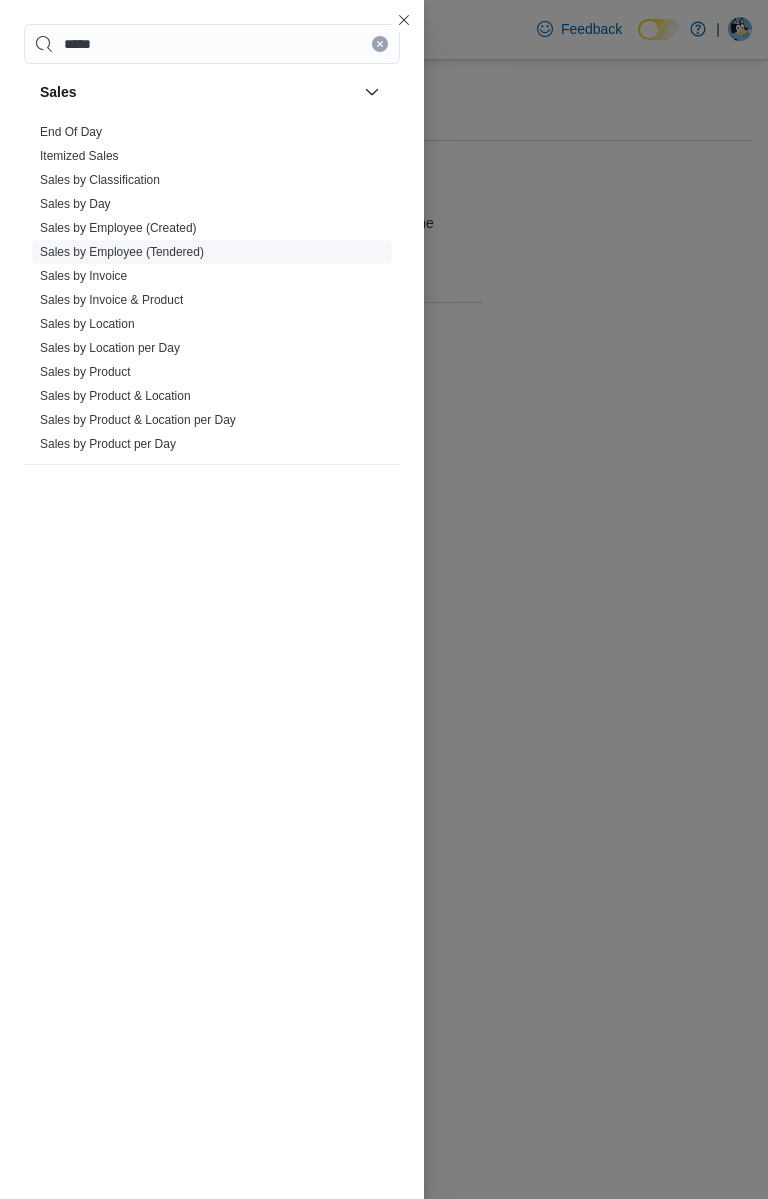 click on "Sales by Employee (Tendered)" at bounding box center [122, 252] 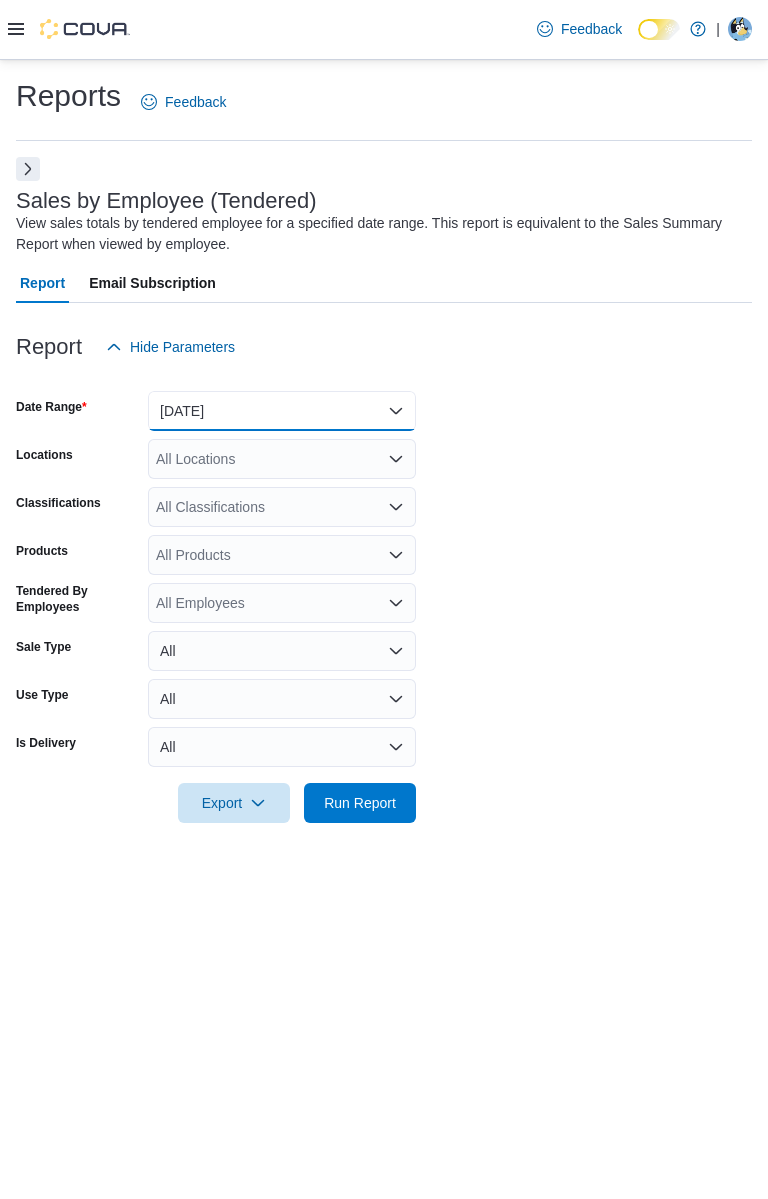 click on "[DATE]" at bounding box center (282, 411) 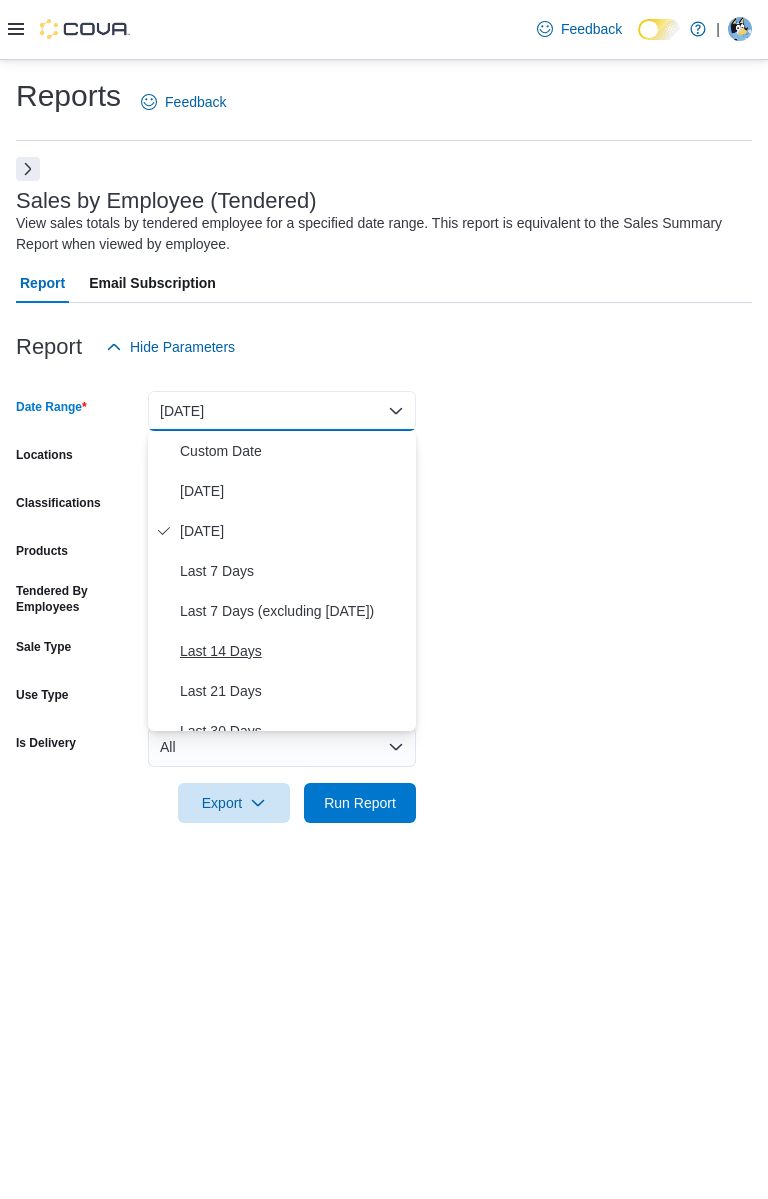scroll, scrollTop: 192, scrollLeft: 0, axis: vertical 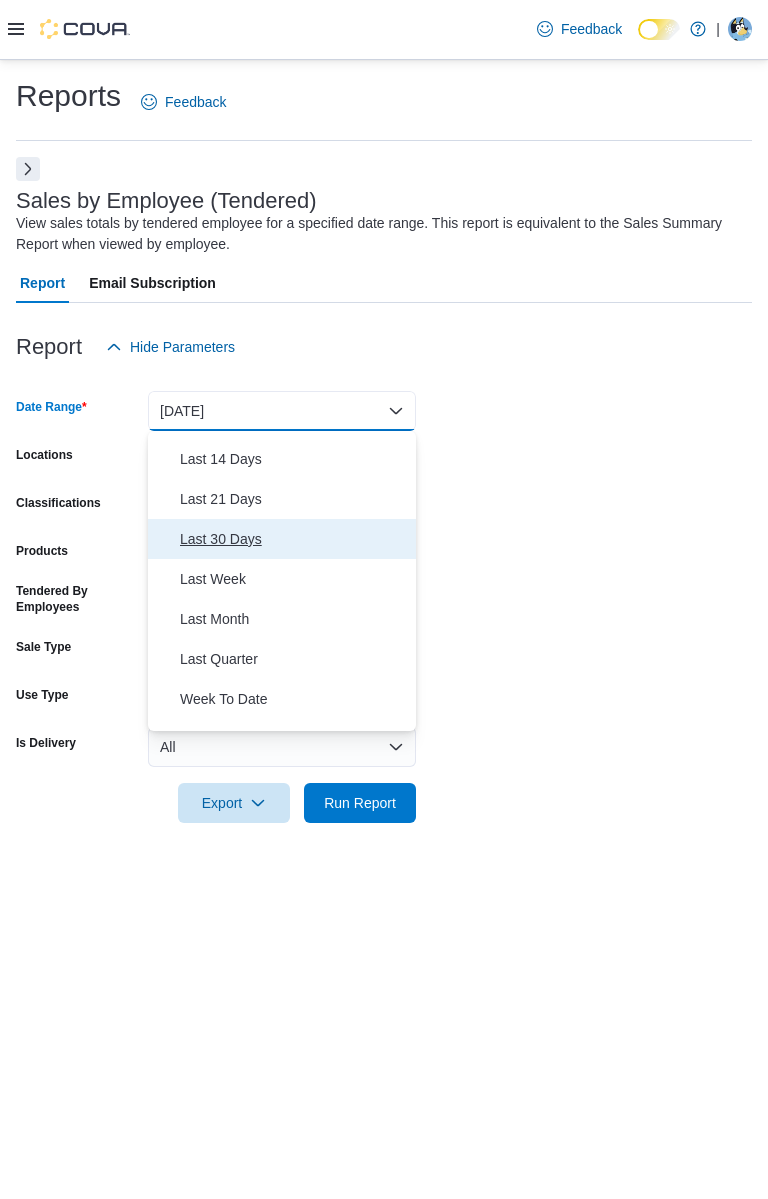 click on "Last 30 Days" at bounding box center [294, 539] 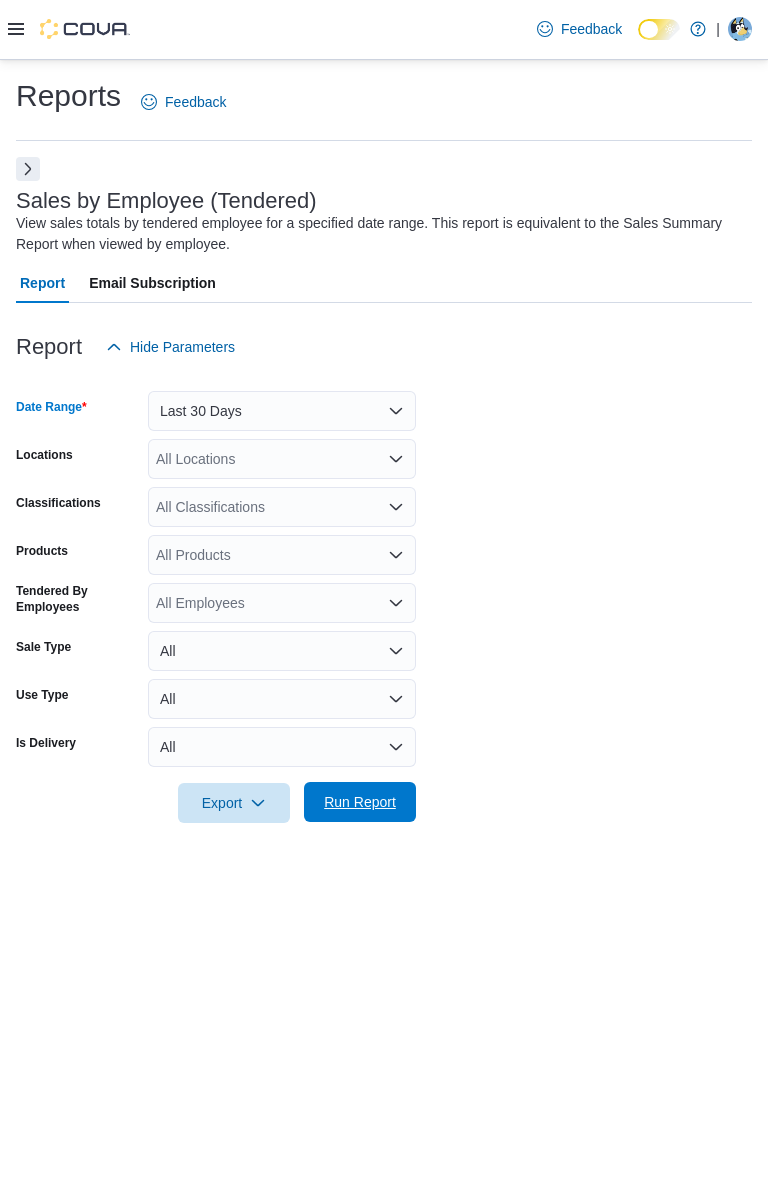 click on "Run Report" at bounding box center (360, 802) 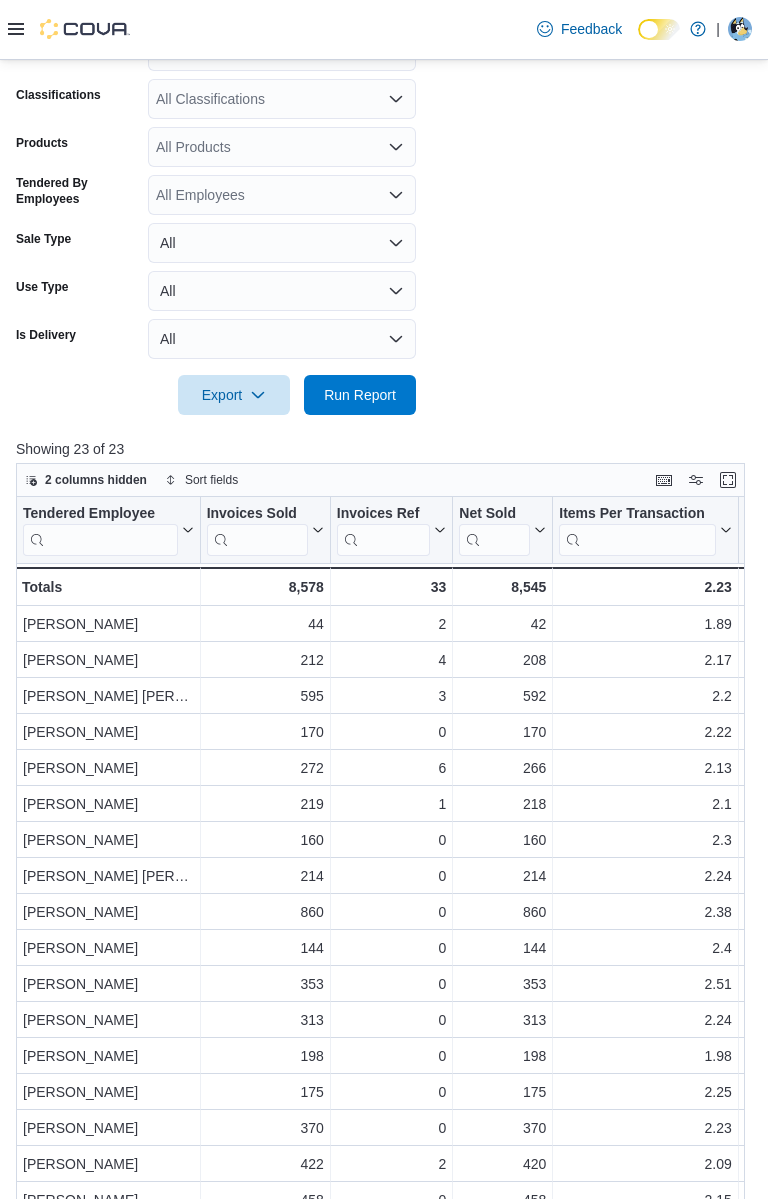 scroll, scrollTop: 306, scrollLeft: 0, axis: vertical 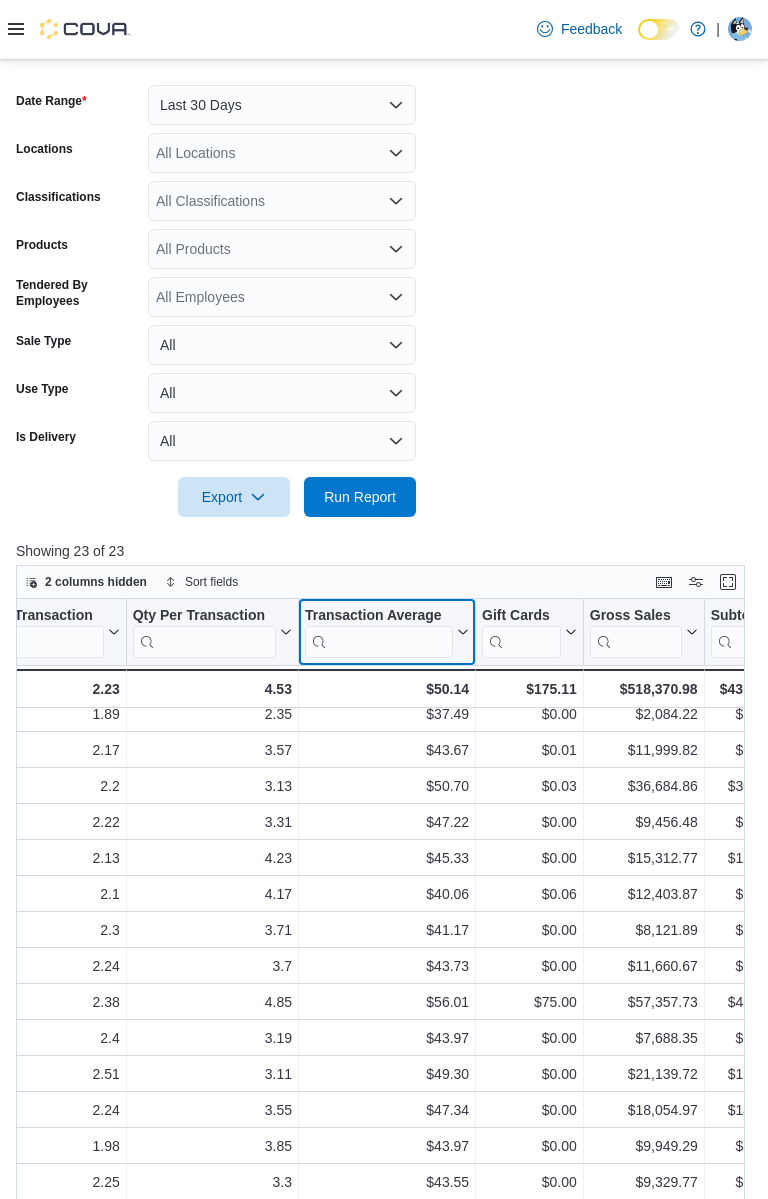 click on "Transaction Average" at bounding box center [379, 616] 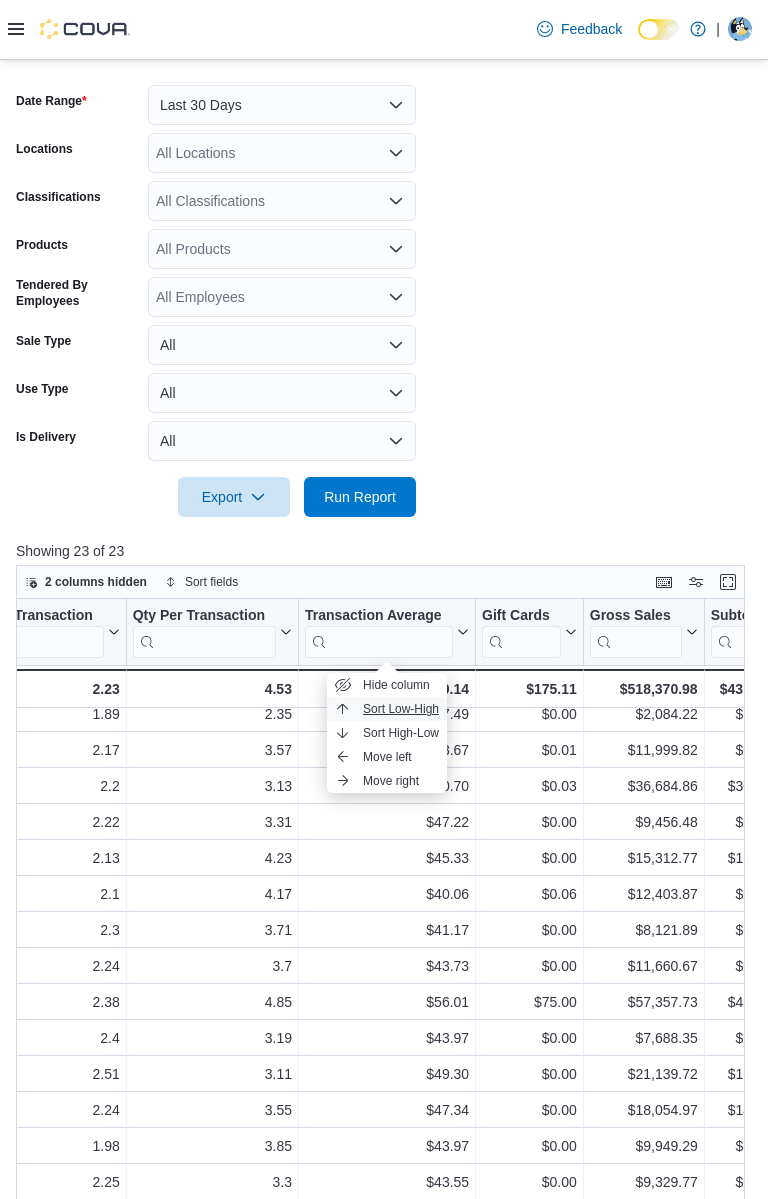 click on "Sort Low-High" at bounding box center (401, 709) 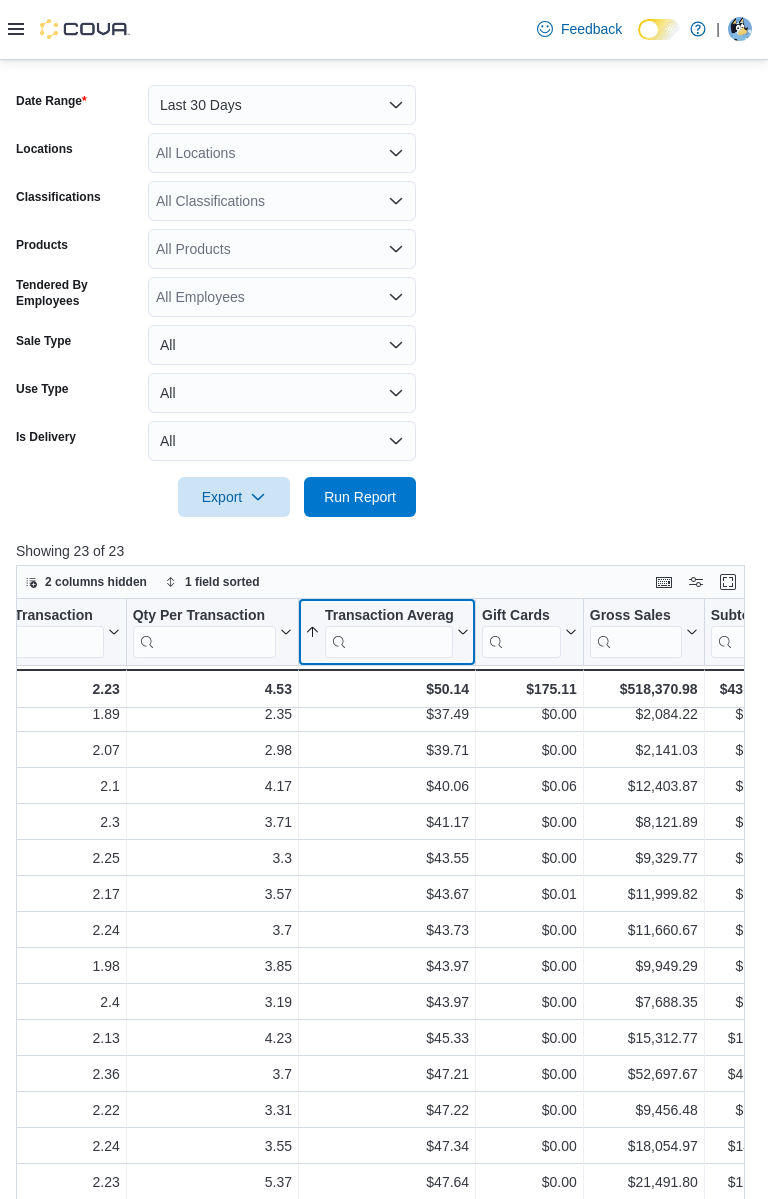 click 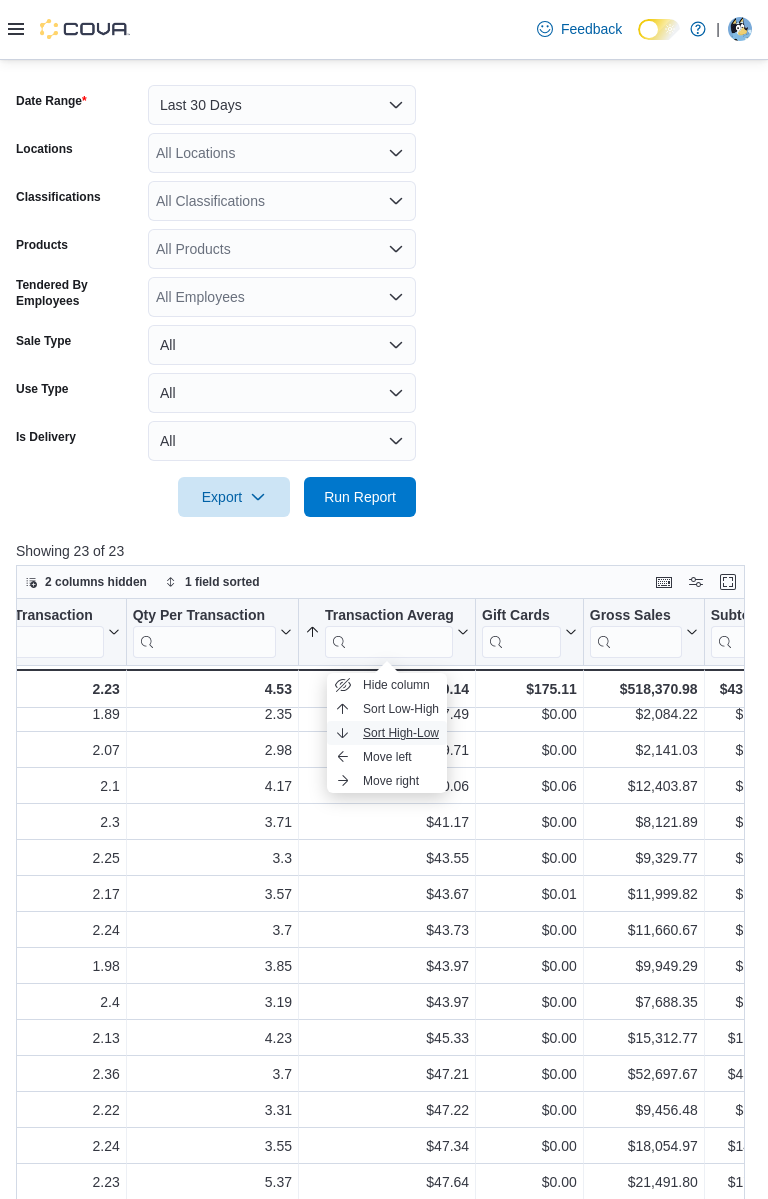 click on "Sort High-Low" at bounding box center (401, 733) 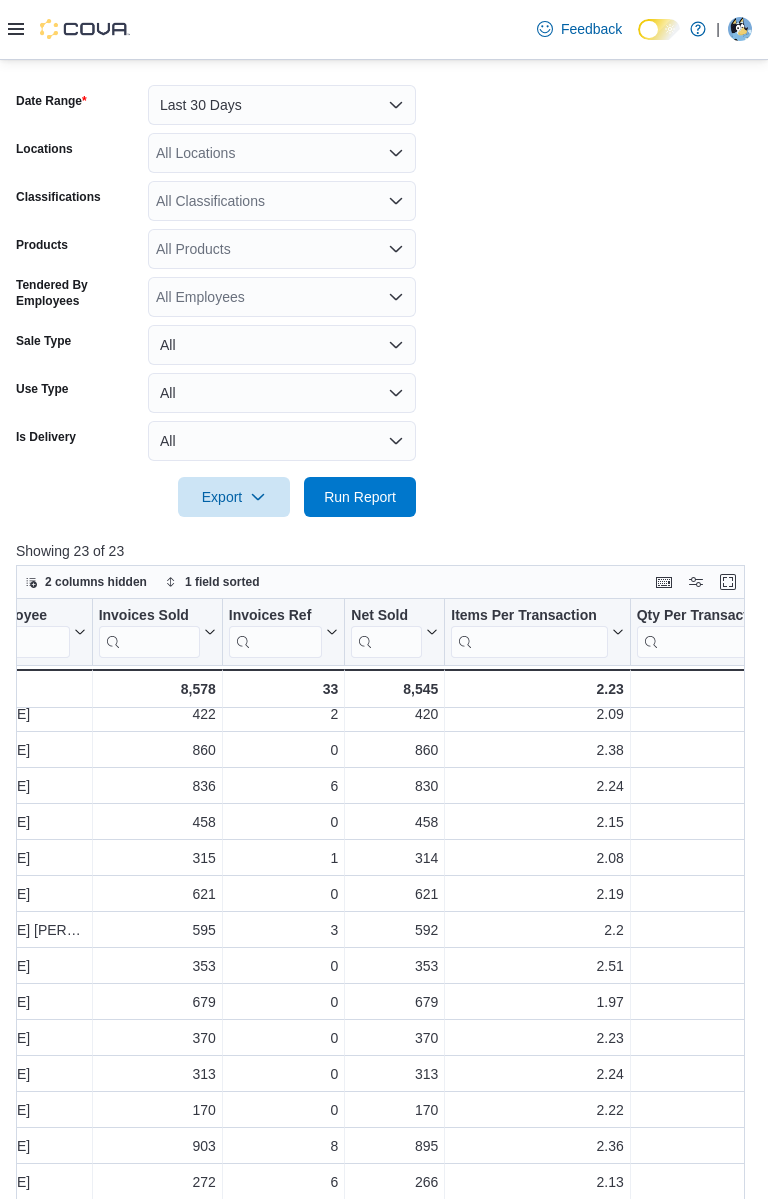 scroll, scrollTop: 12, scrollLeft: 0, axis: vertical 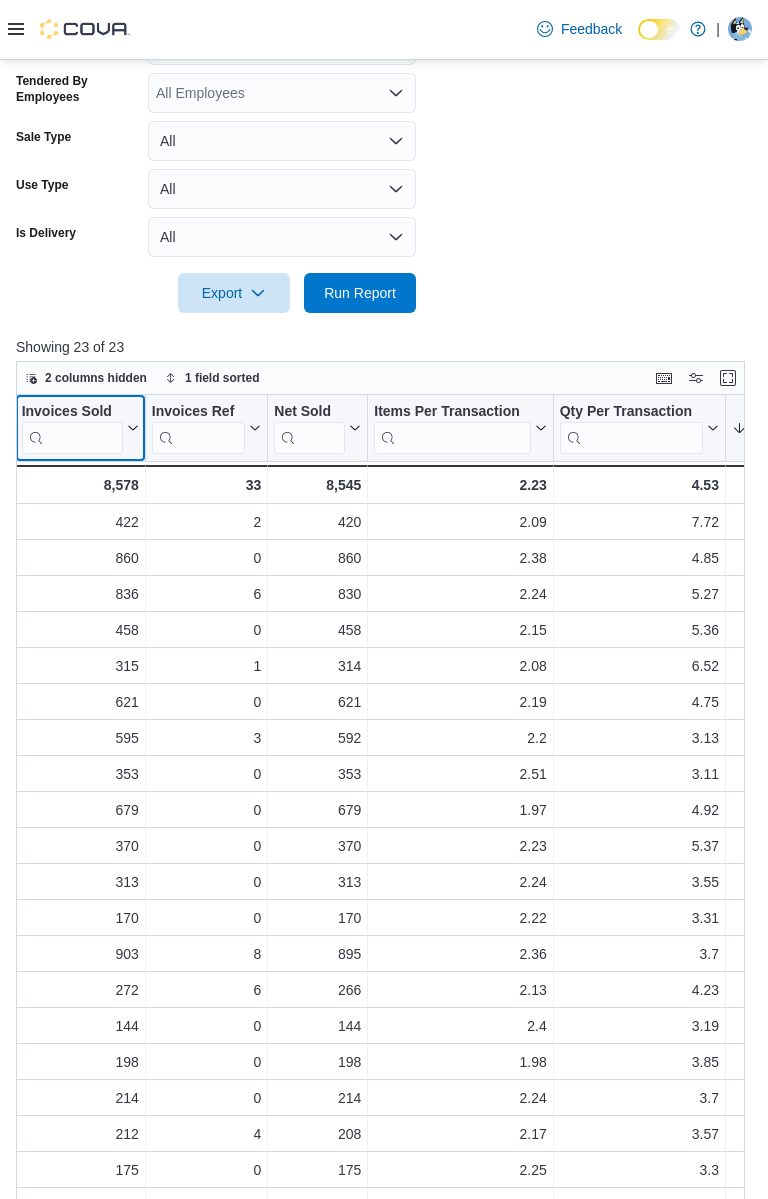 click on "Tendered Employee Click to view column header actions Invoices Sold Click to view column header actions Invoices Ref Click to view column header actions Net Sold Click to view column header actions Items Per Transaction Click to view column header actions Qty Per Transaction Click to view column header actions Transaction Average Sorted descending . Click to view column header actions Gift Cards Click to view column header actions Gross Sales Click to view column header actions Subtotal Click to view column header actions Total Tax Click to view column header actions Total Invoiced Click to view column header actions Total Cost Click to view column header actions Gross Profit Click to view column header actions Gross Margin Click to view column header actions Total Discount Click to view column header actions Cashback Click to view column header actions Loyalty Redemptions Click to view column header actions Birchmount Gift Card Click to view column header actions Cash Click to view column header actions Tips" at bounding box center (1617, 449) 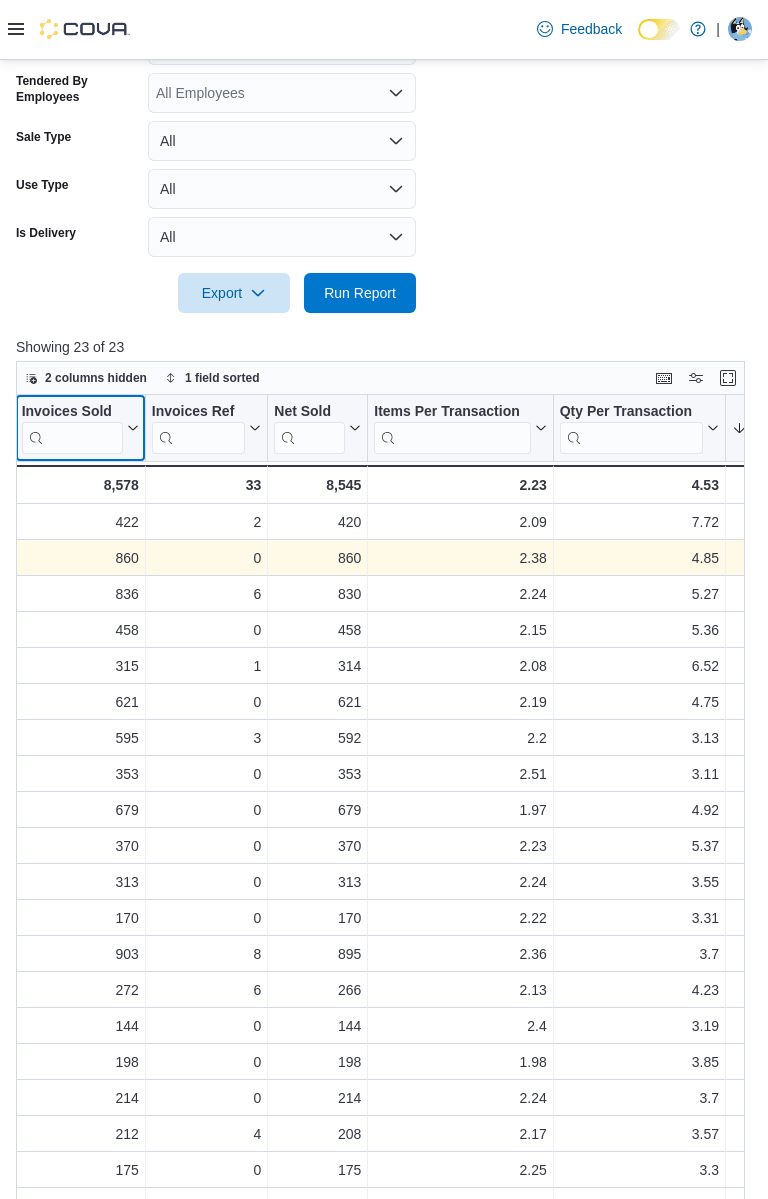 scroll, scrollTop: 0, scrollLeft: 0, axis: both 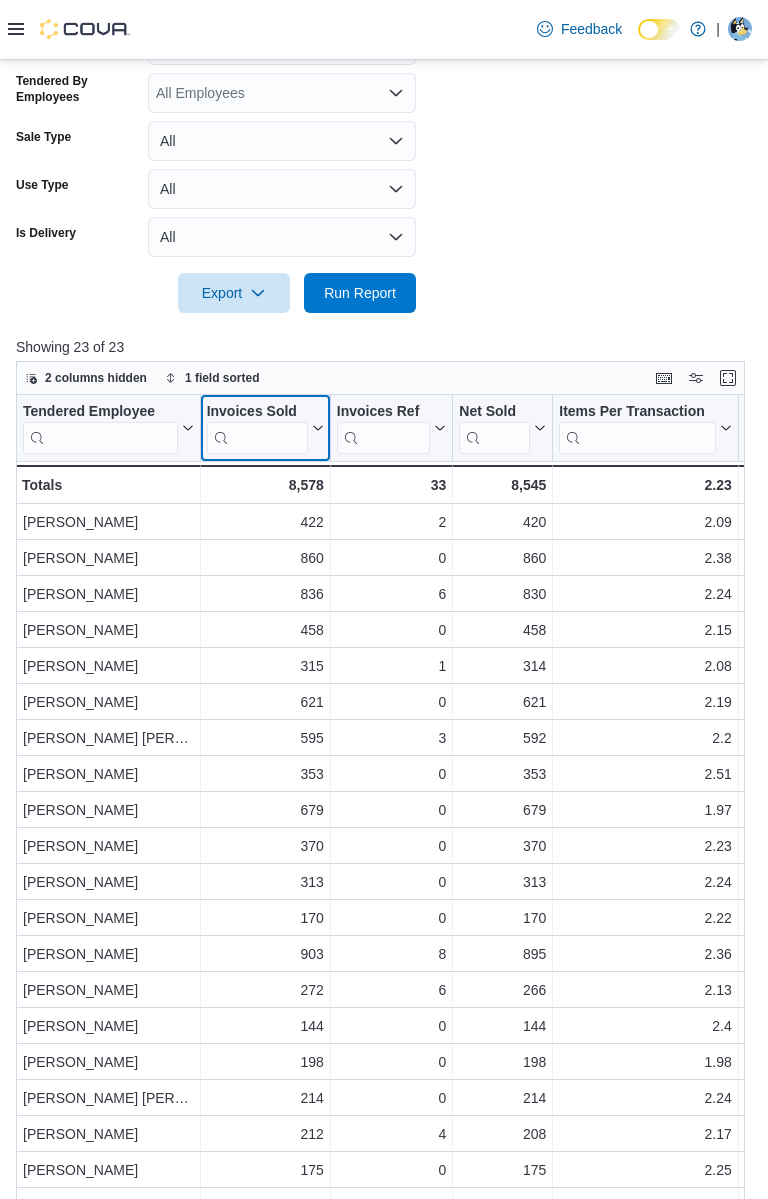 click on "Invoices Sold Click to view column header actions" at bounding box center [266, 428] 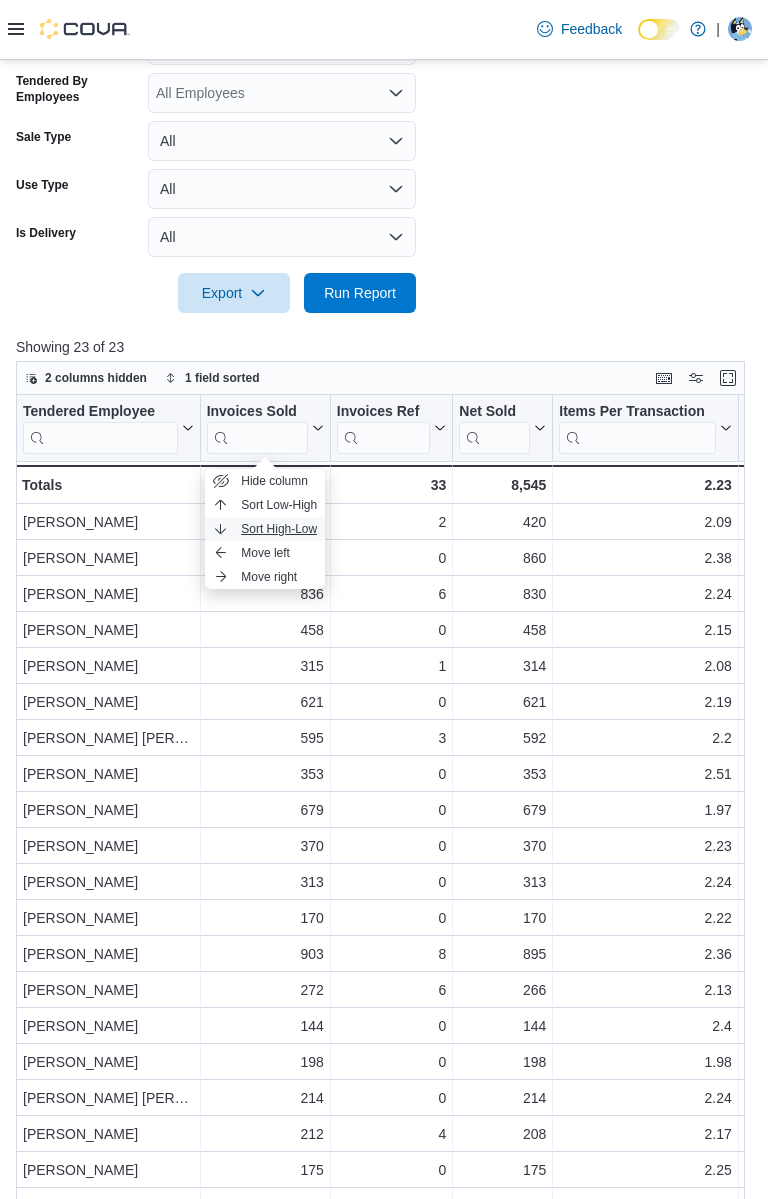 click on "Sort High-Low" at bounding box center [279, 529] 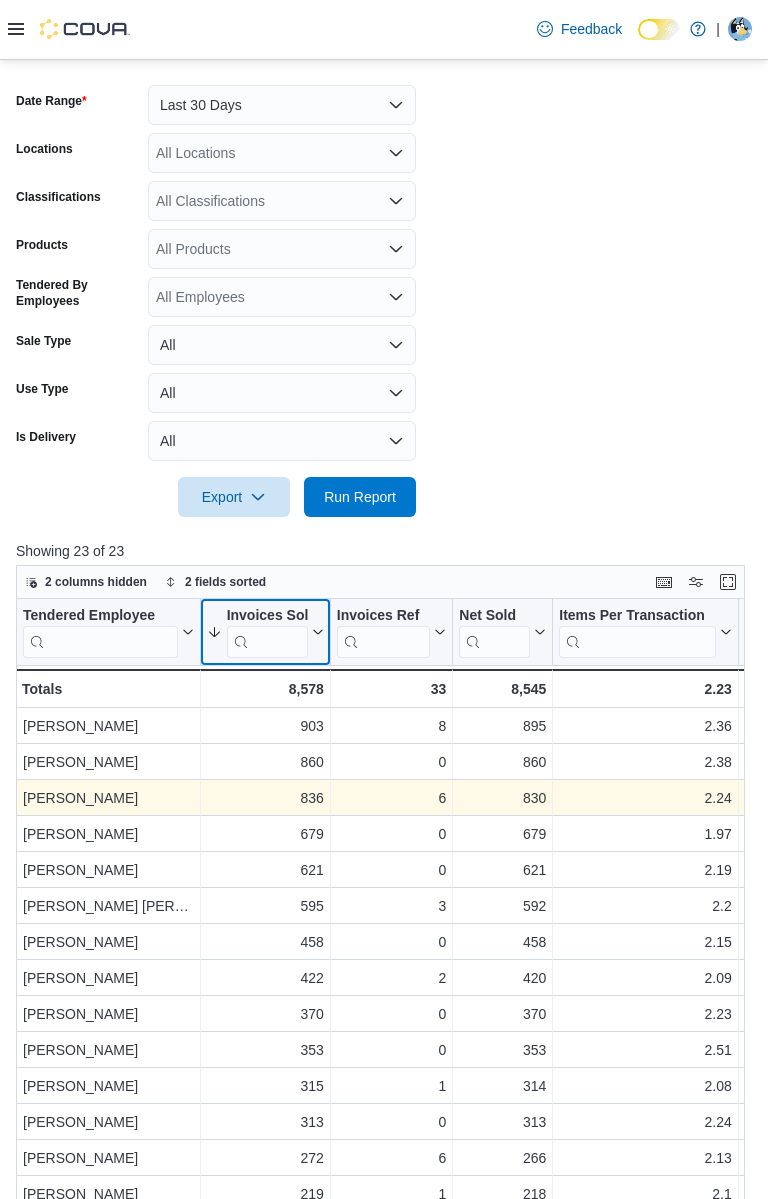 scroll, scrollTop: 408, scrollLeft: 0, axis: vertical 